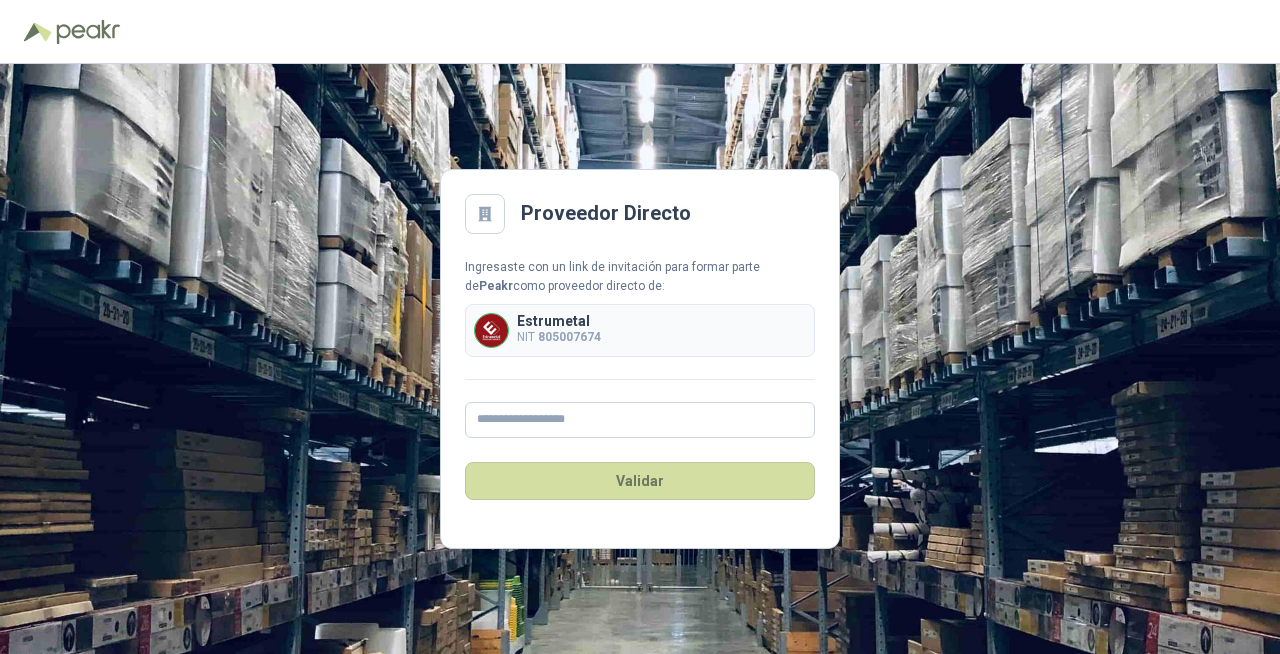 scroll, scrollTop: 0, scrollLeft: 0, axis: both 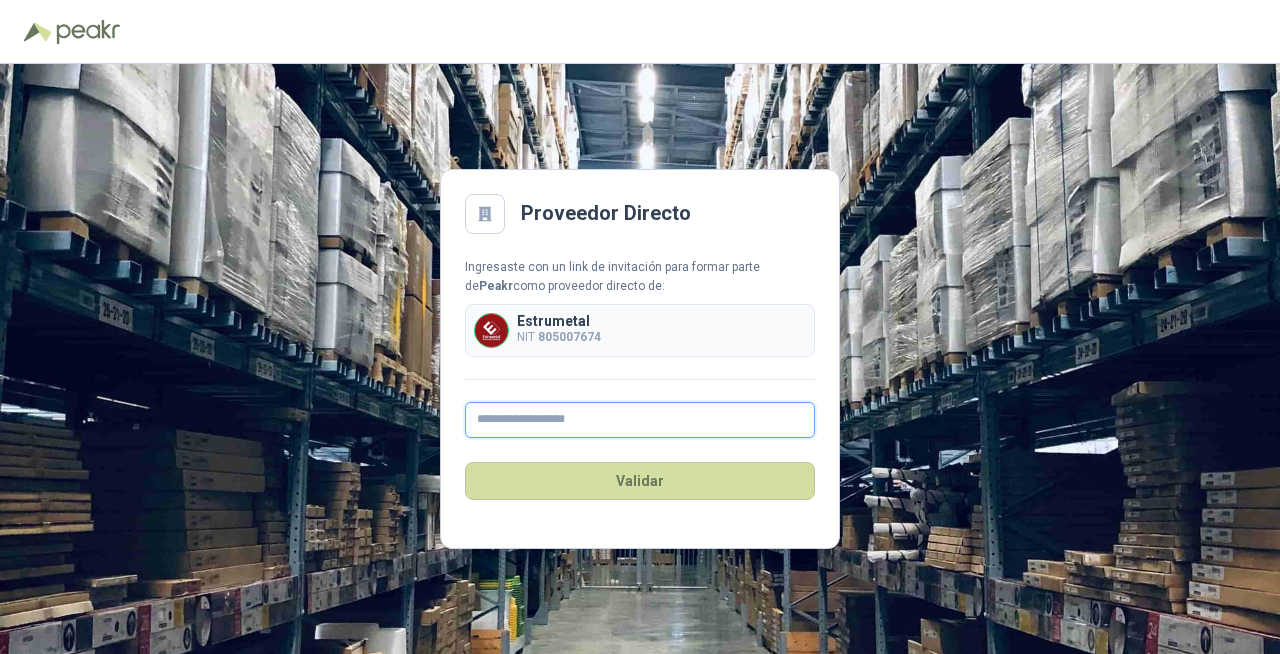 click at bounding box center [640, 420] 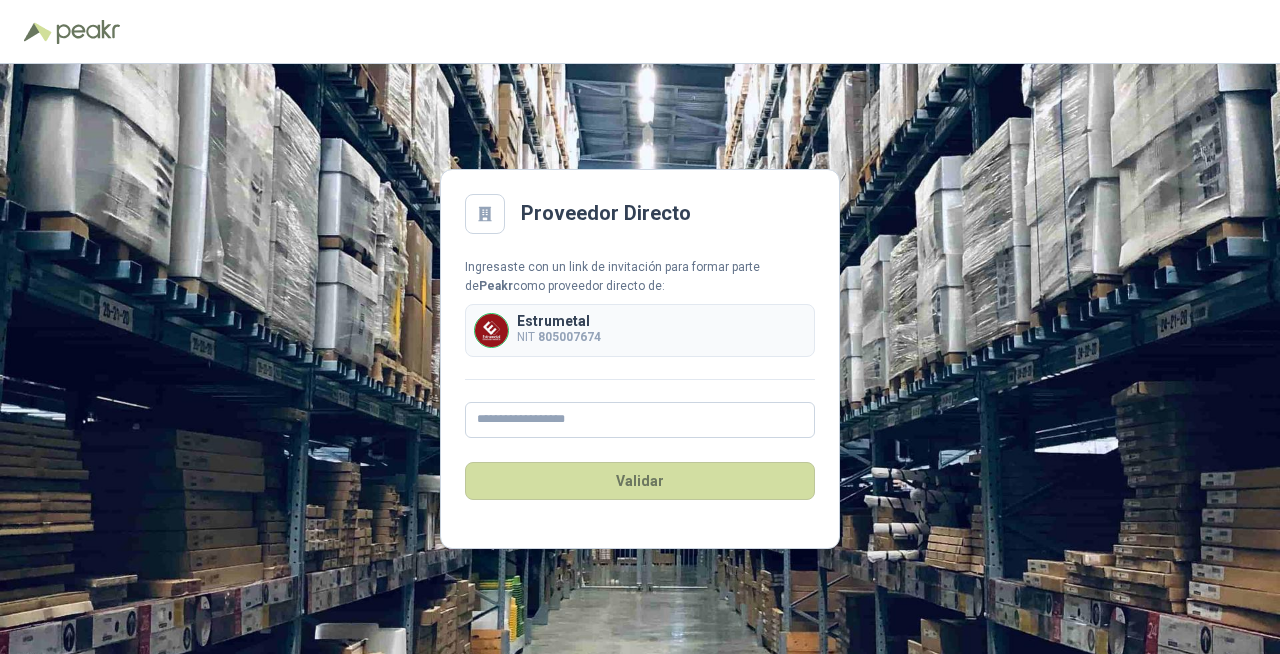 click on "Proveedor Directo Ingresaste con un link de invitación para formar parte de  Peakr  como proveedor directo de: Estrumetal NIT   805007674 Validar" at bounding box center (640, 359) 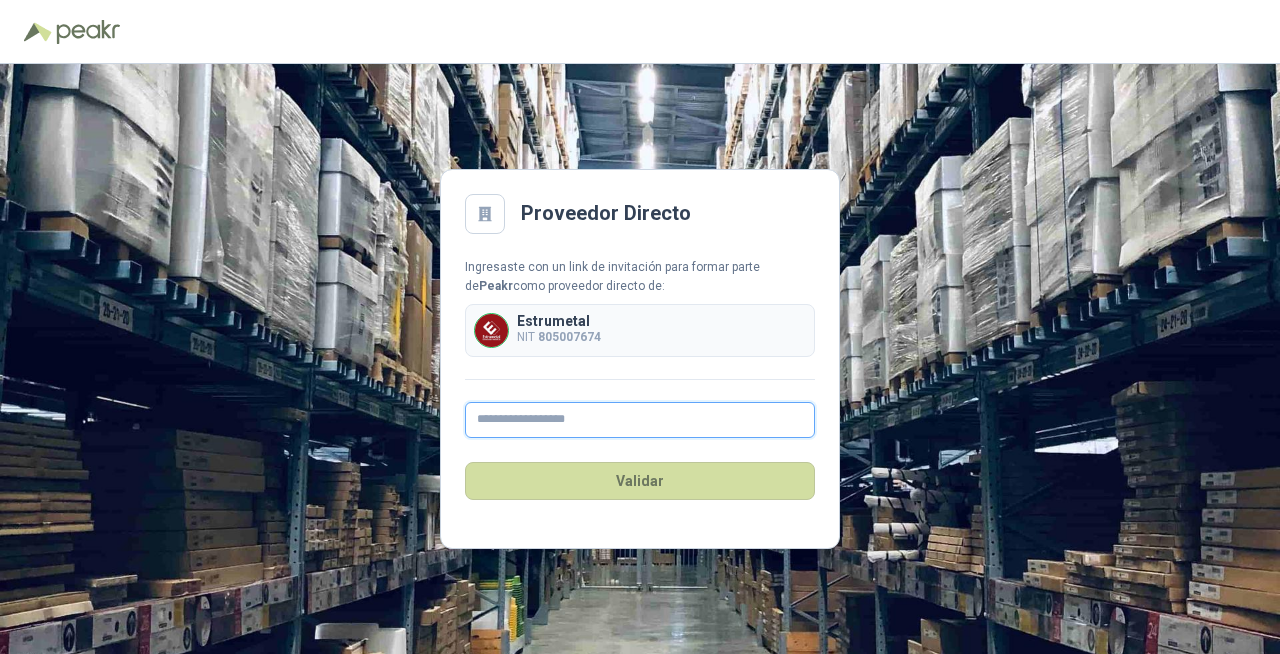 click at bounding box center (640, 420) 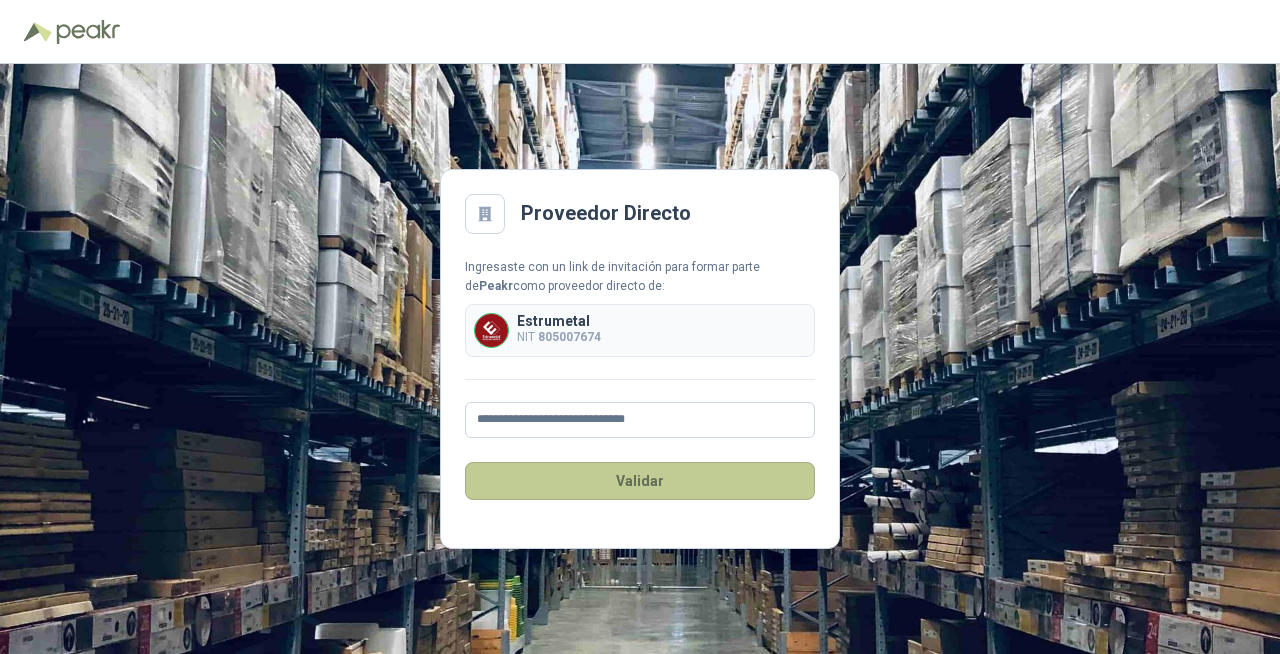 click on "Validar" at bounding box center (640, 481) 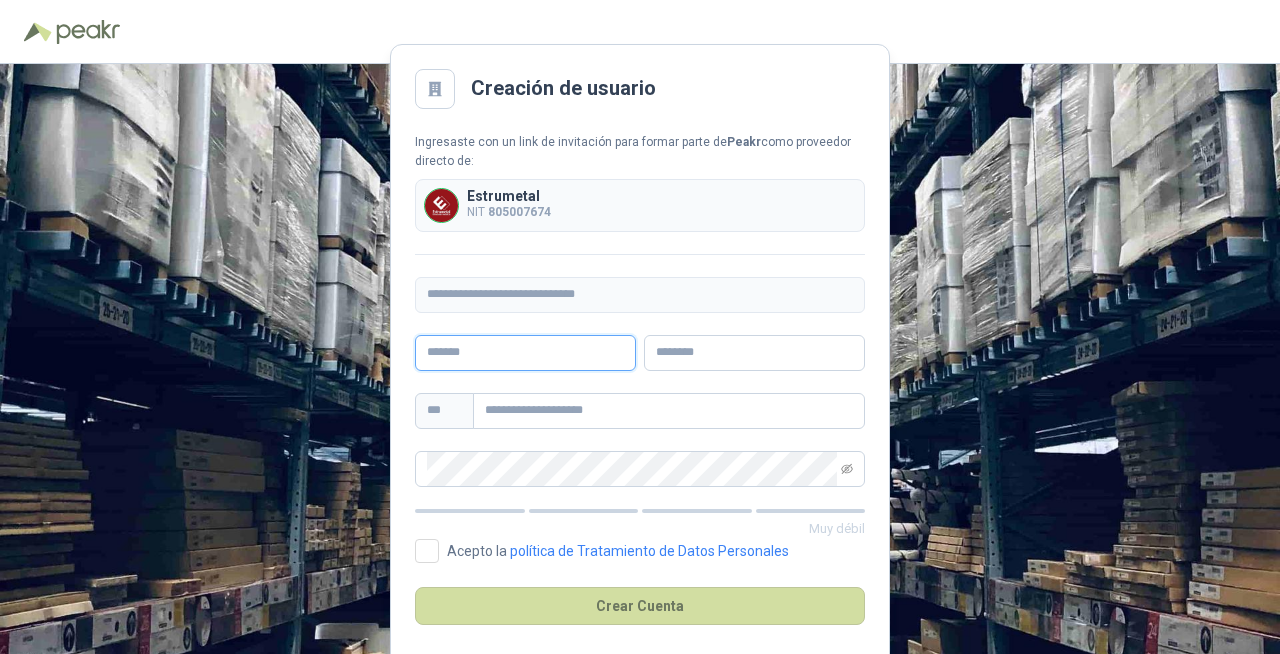 click at bounding box center (525, 353) 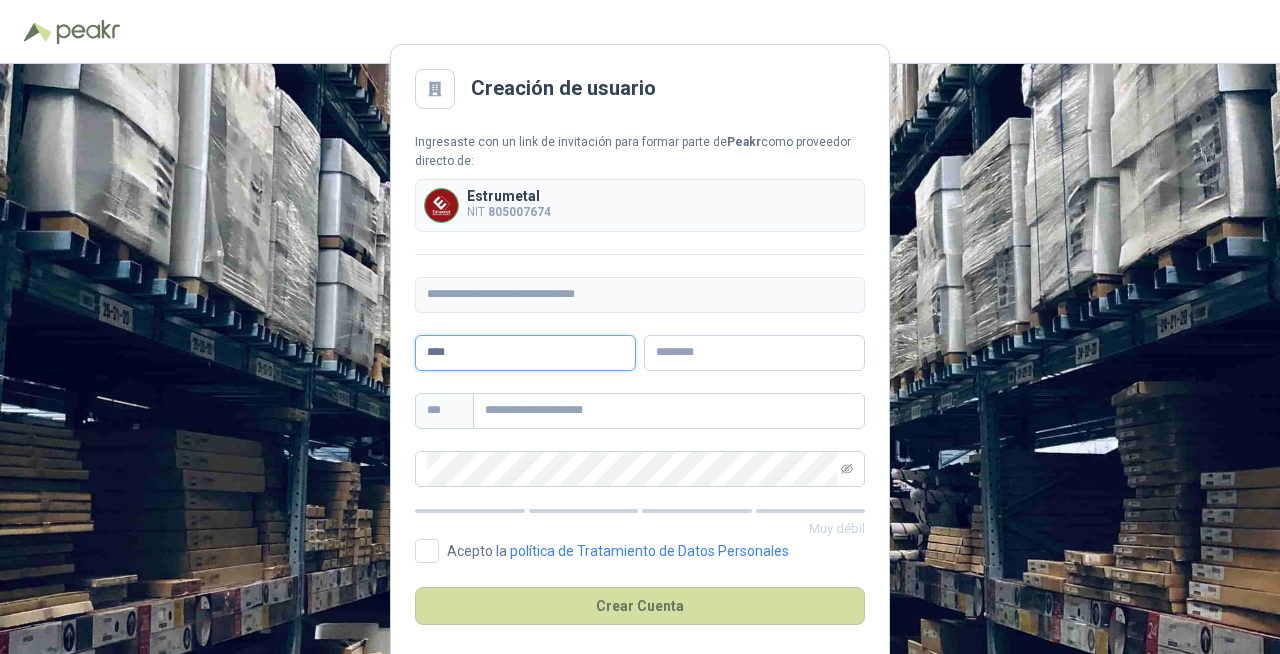 type on "****" 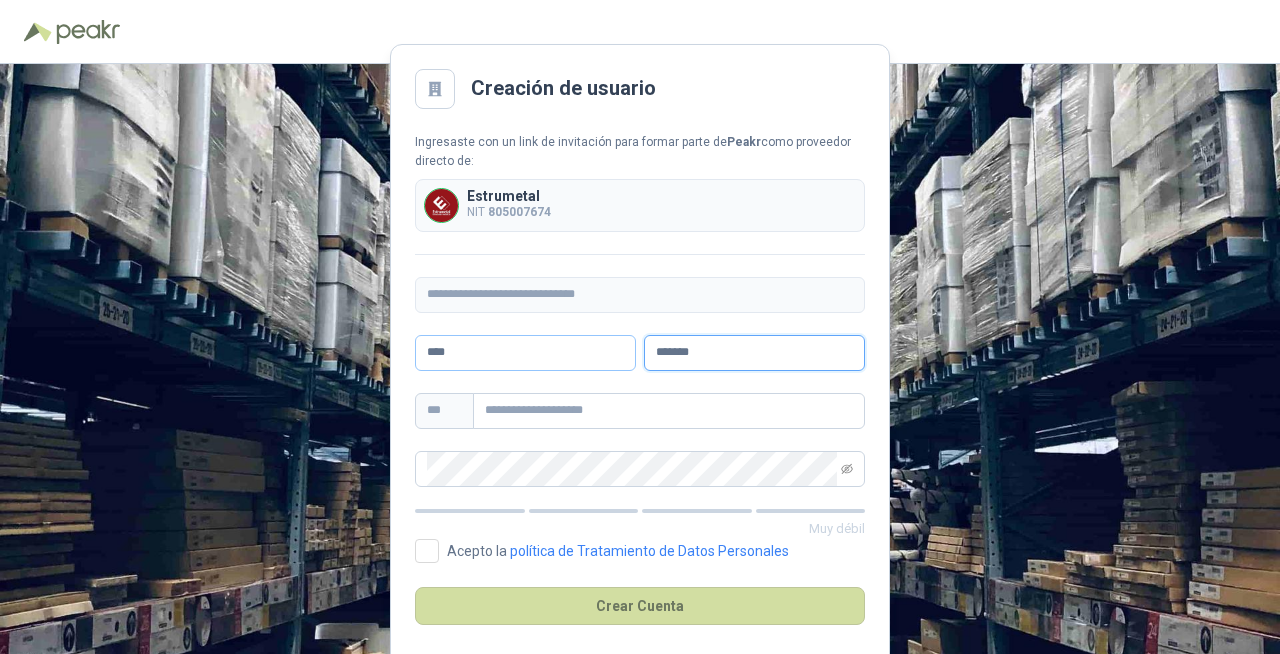 type on "*******" 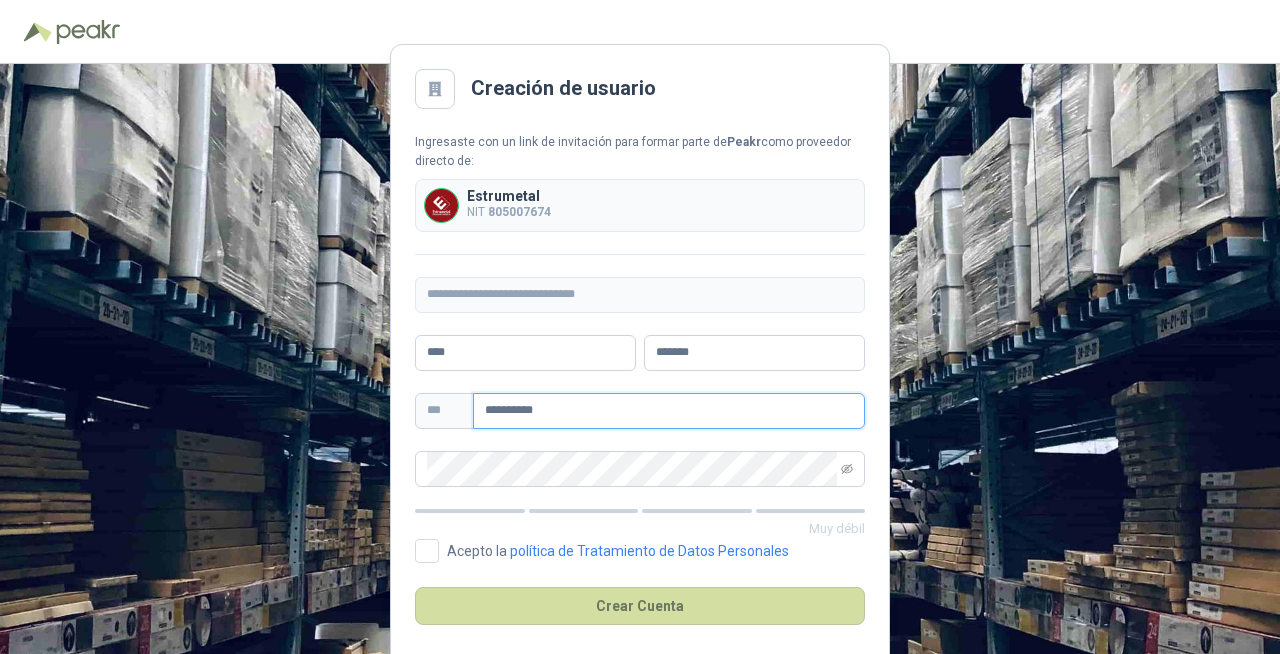 type on "**********" 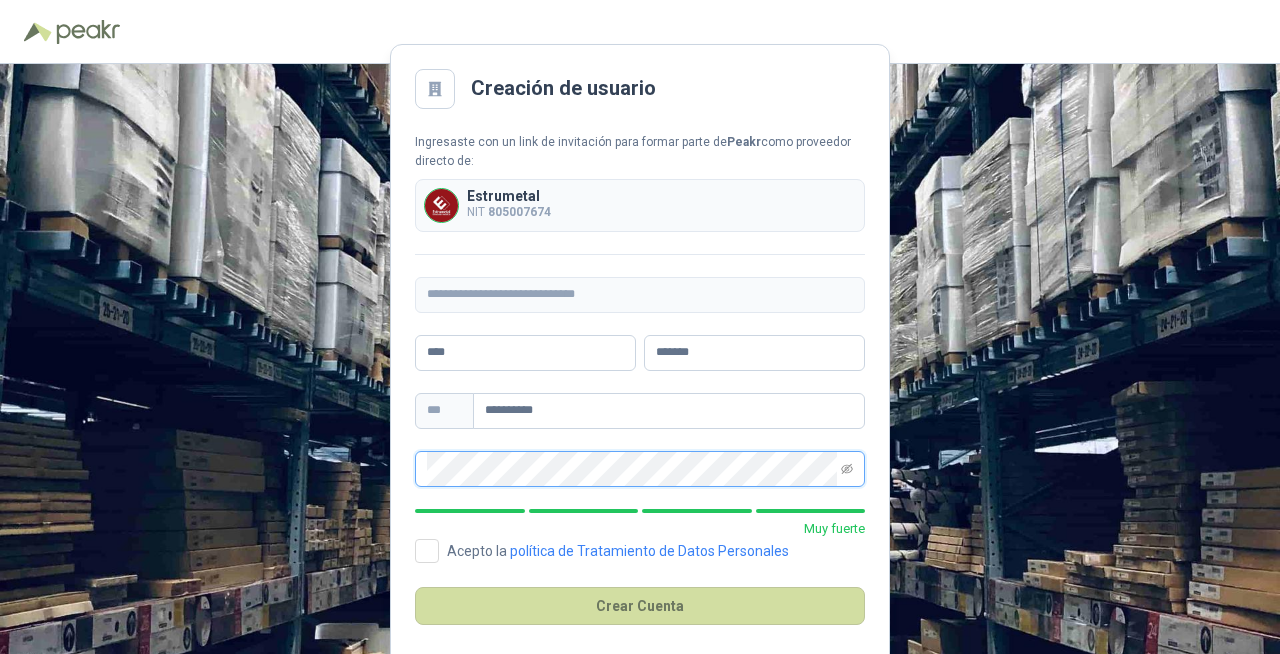 click on "Crear Cuenta" at bounding box center [640, 606] 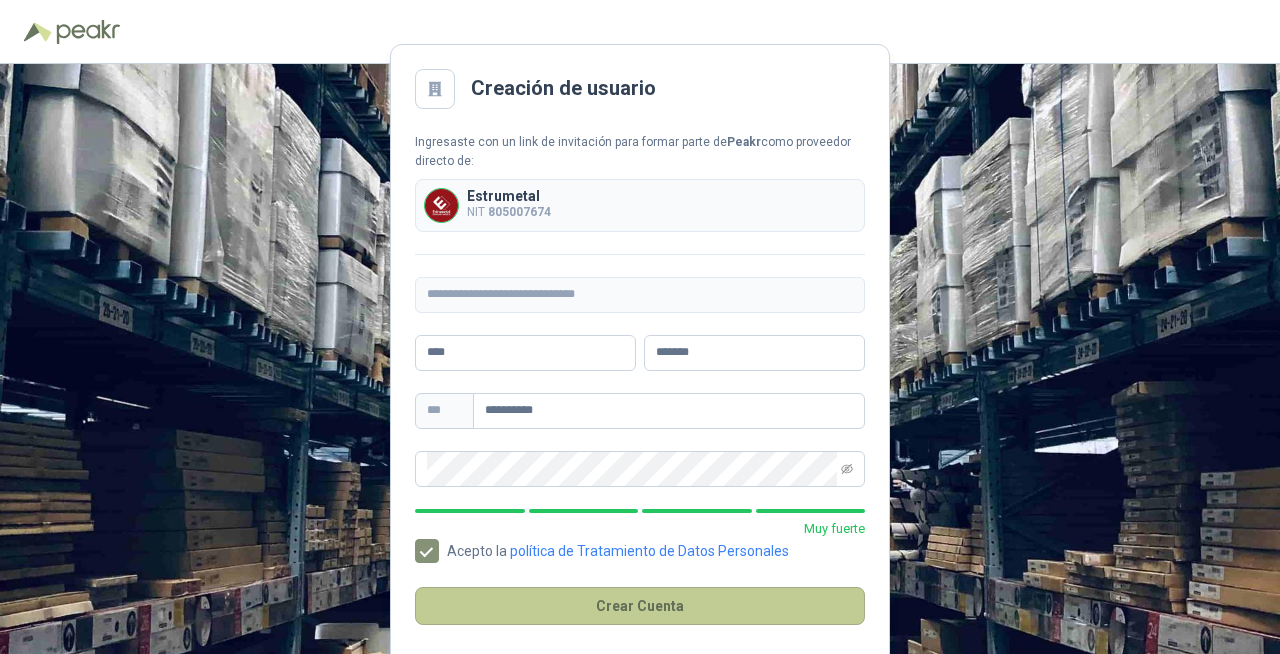 click on "Crear Cuenta" at bounding box center [640, 606] 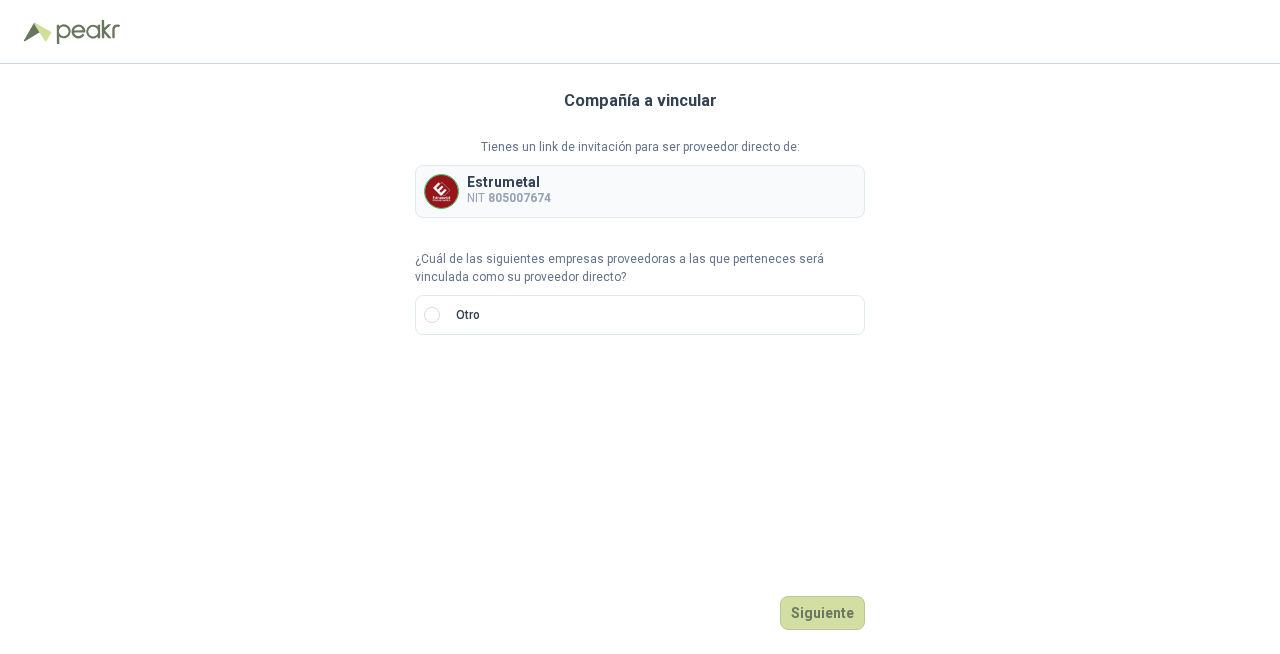 click on "805007674" at bounding box center (519, 198) 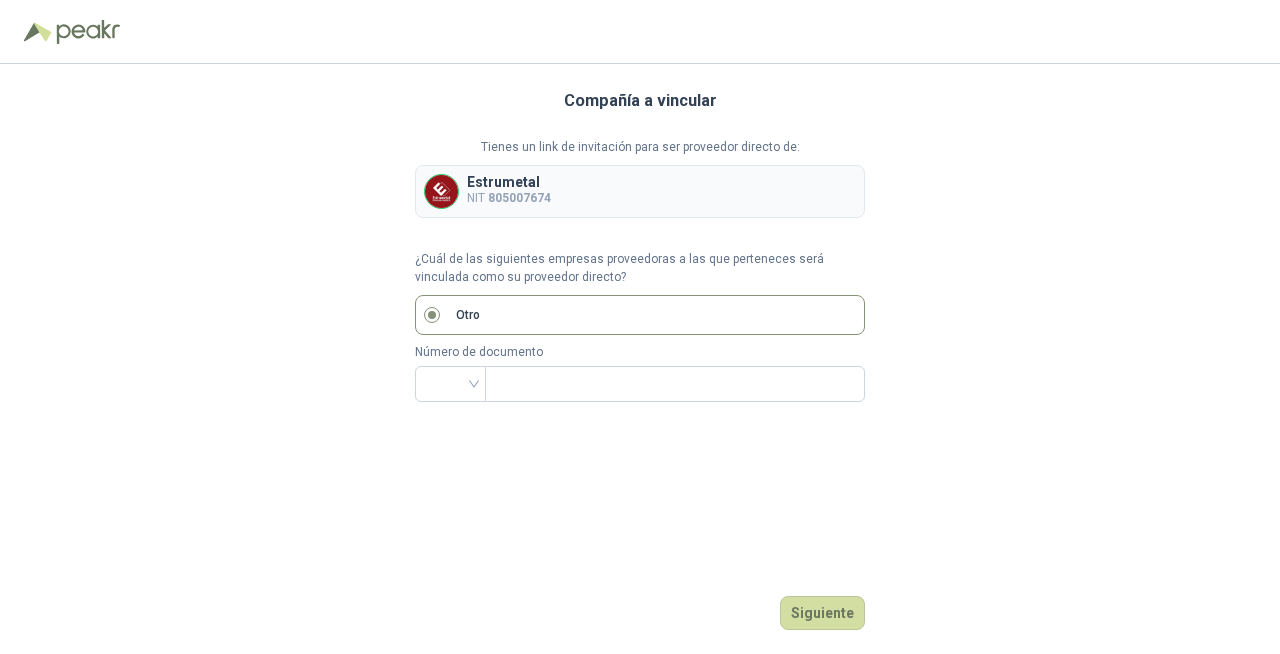 click on "Tienes un link de invitación para ser proveedor directo de: Estrumetal NIT   805007674 ¿Cuál de las siguientes empresas proveedoras a las que perteneces será vinculada como su proveedor directo? Otro Número de documento" at bounding box center (640, 270) 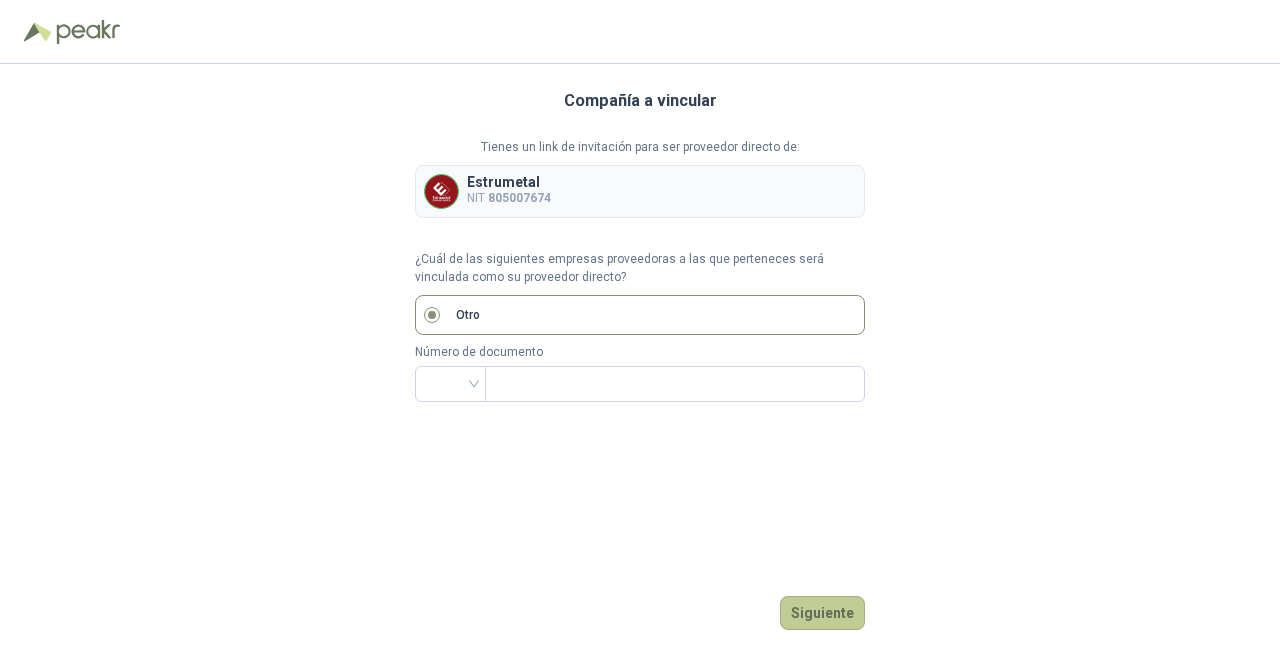 click on "Siguiente" at bounding box center [822, 613] 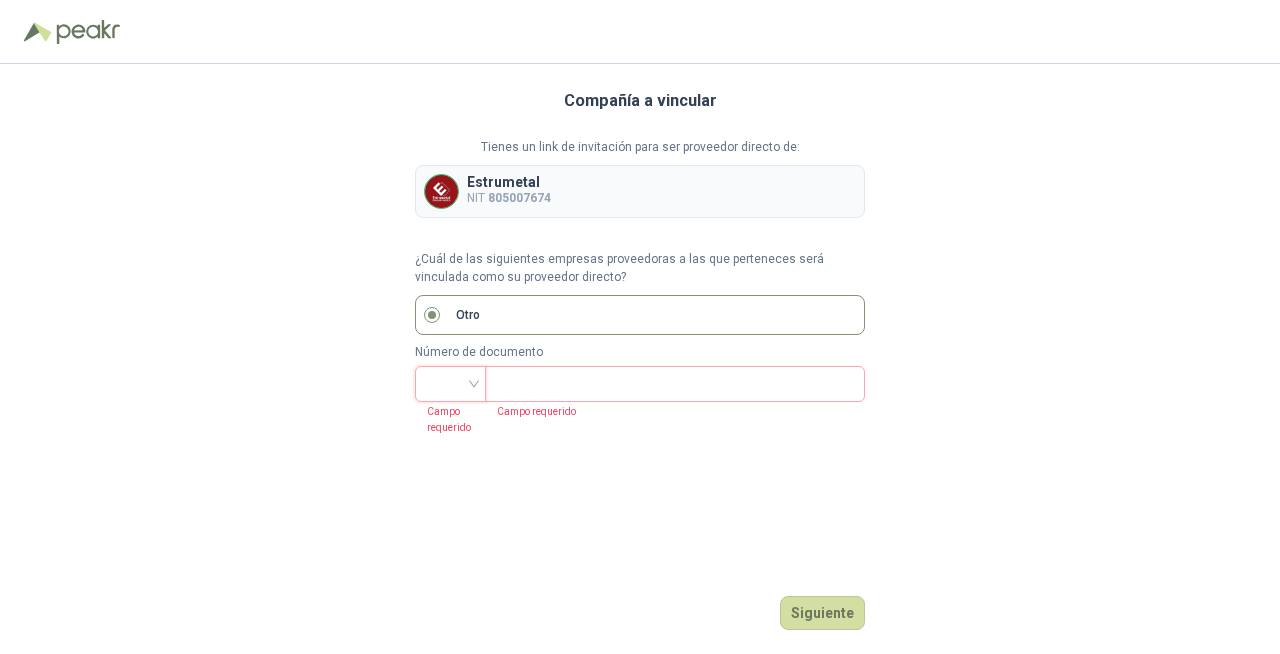 click at bounding box center (441, 191) 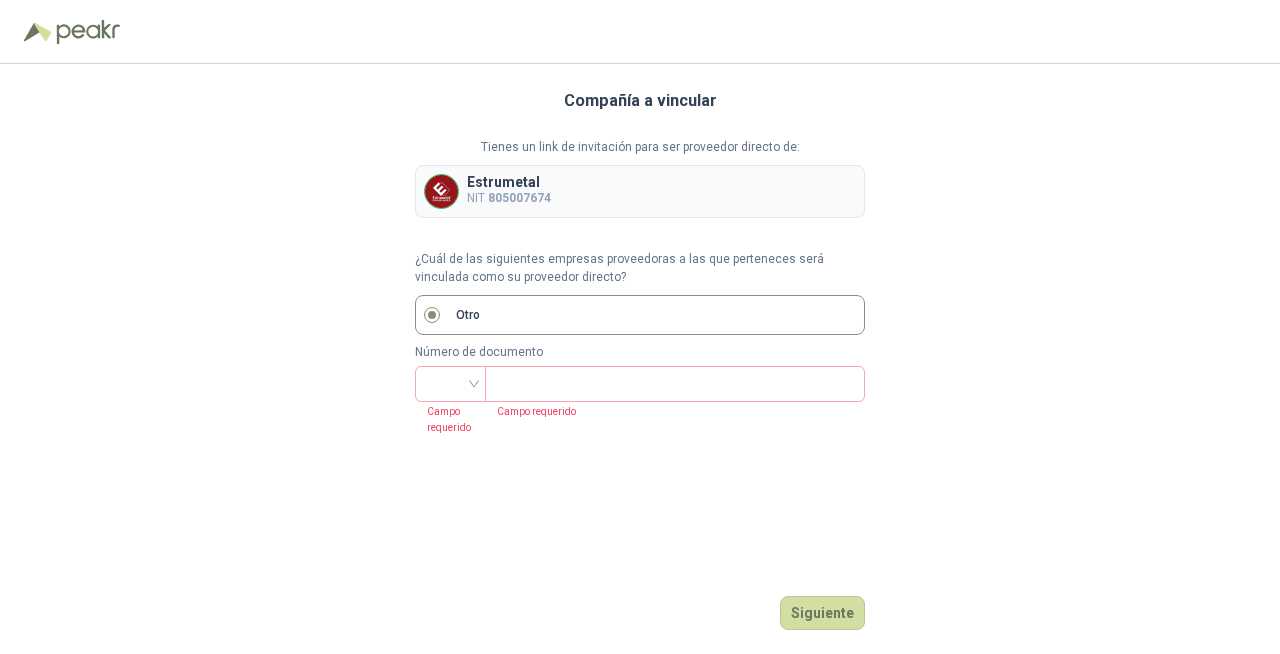 click on "805007674" at bounding box center [519, 198] 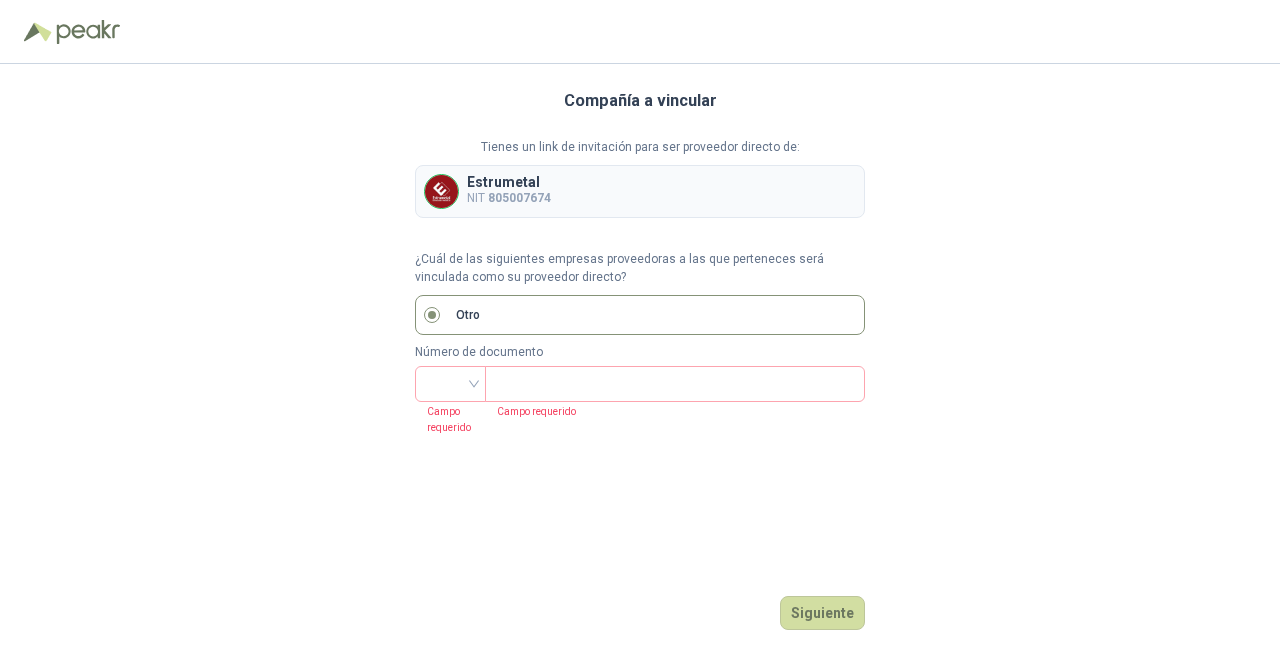 click on "Otro" at bounding box center [468, 315] 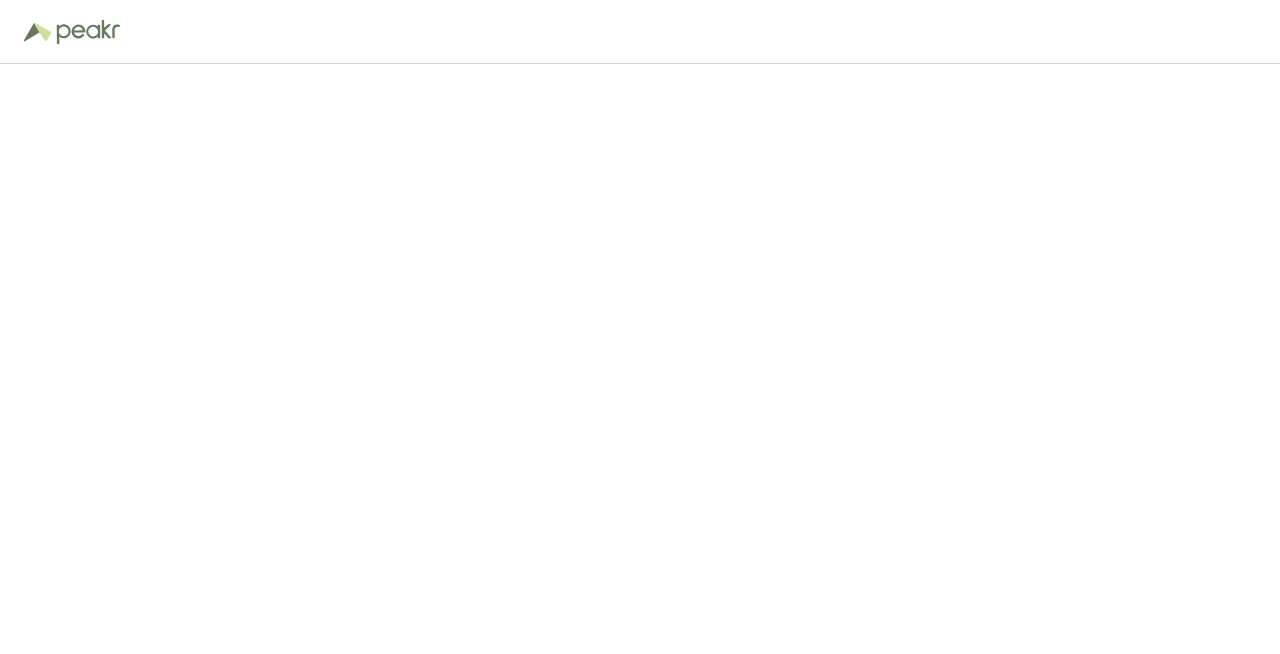 scroll, scrollTop: 0, scrollLeft: 0, axis: both 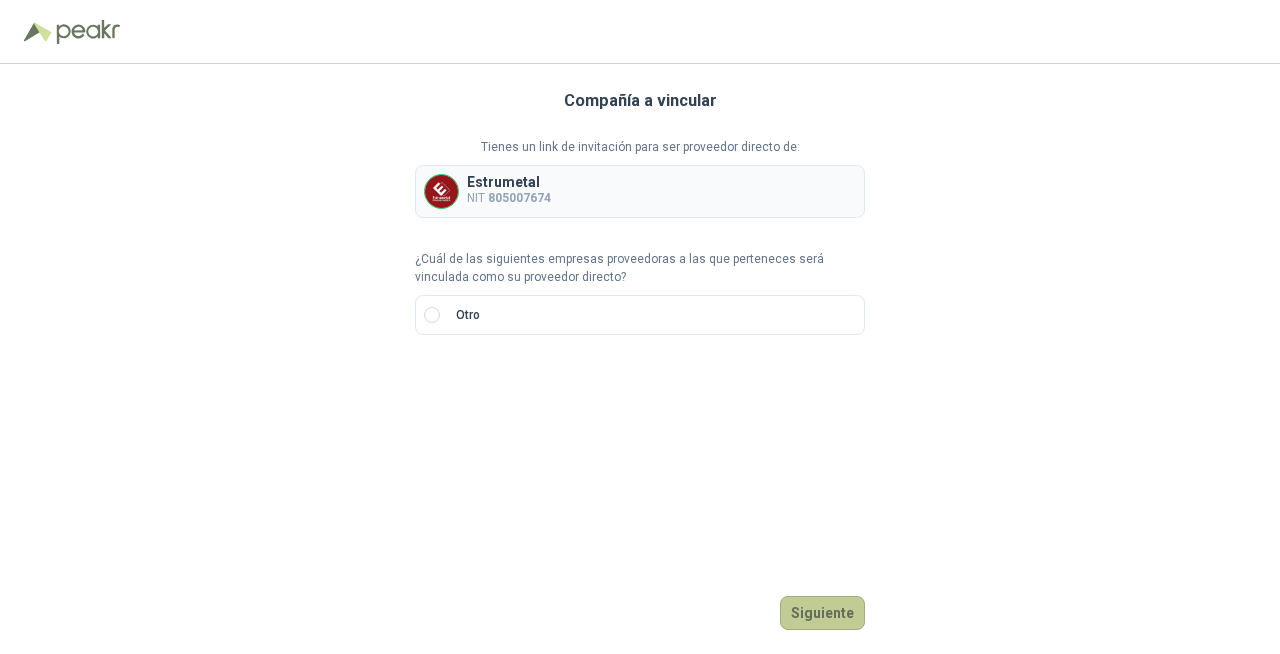 click on "Siguiente" at bounding box center (822, 613) 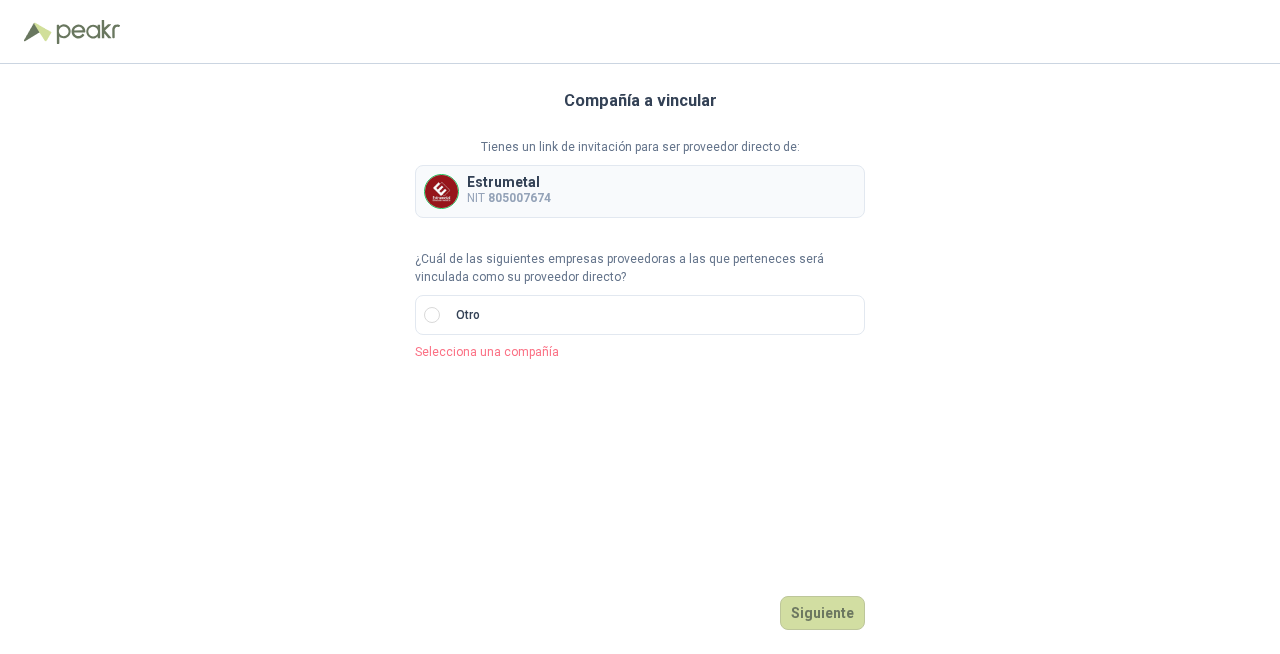 click on "Estrumetal NIT   805007674" at bounding box center (640, 191) 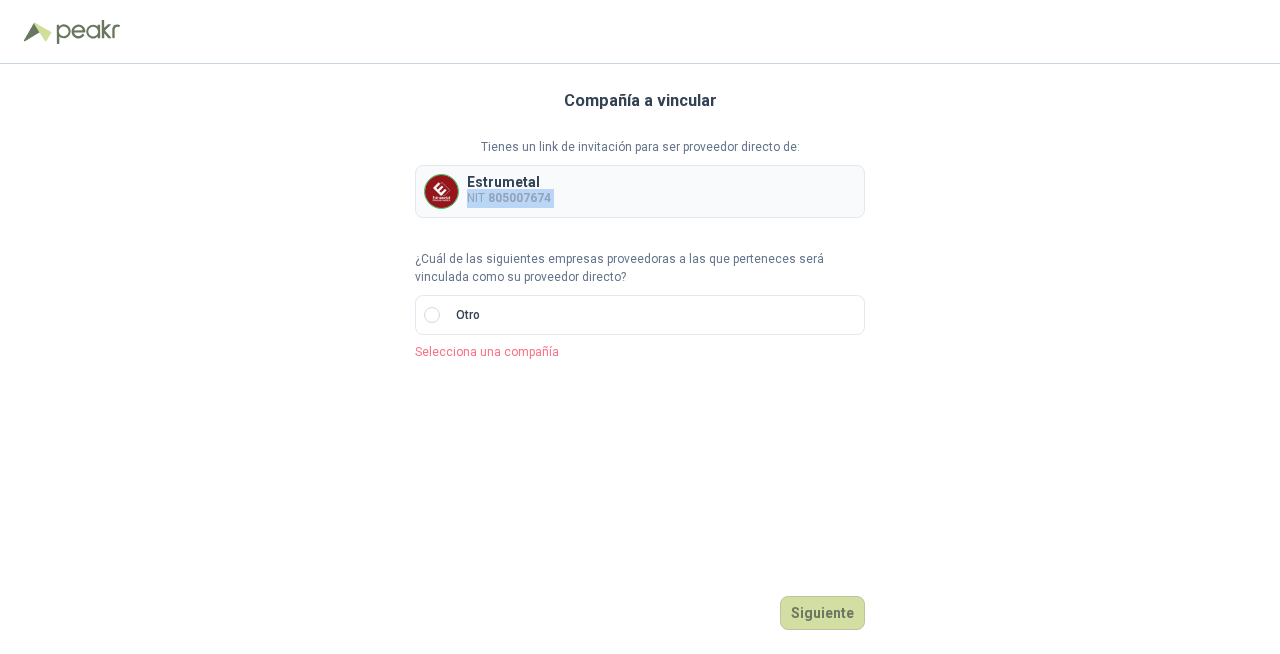 drag, startPoint x: 776, startPoint y: 203, endPoint x: 710, endPoint y: 203, distance: 66 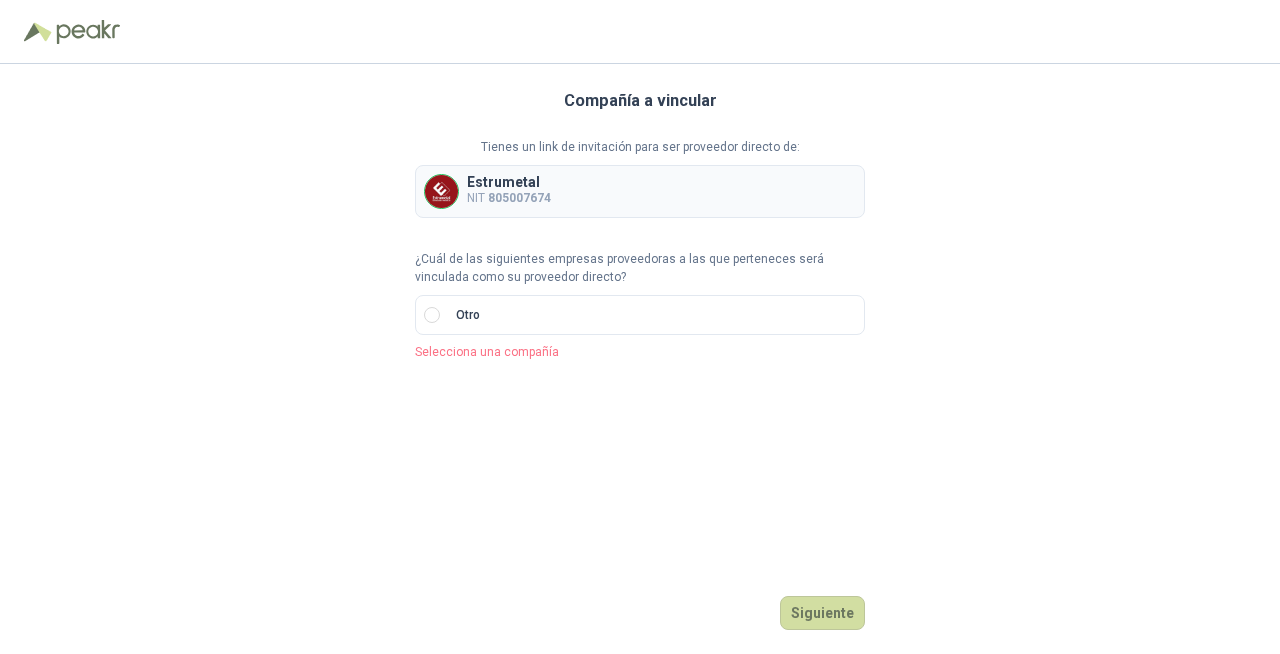 click at bounding box center (441, 191) 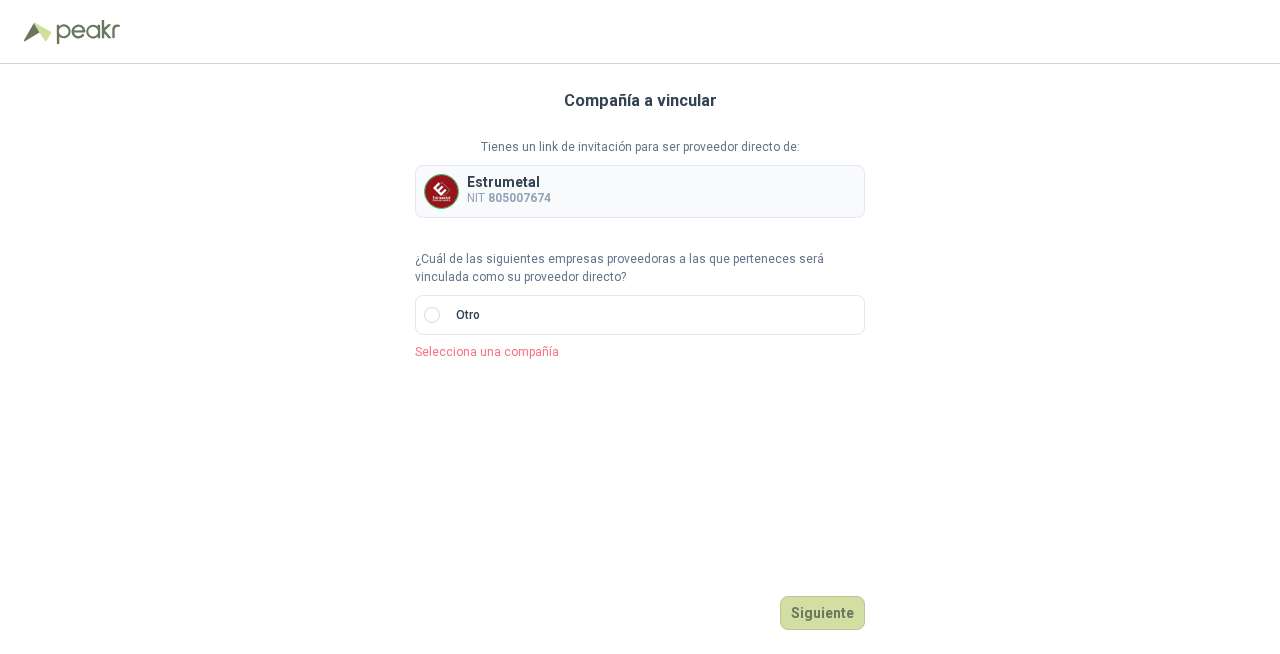 click on "Estrumetal NIT   805007674" at bounding box center (640, 191) 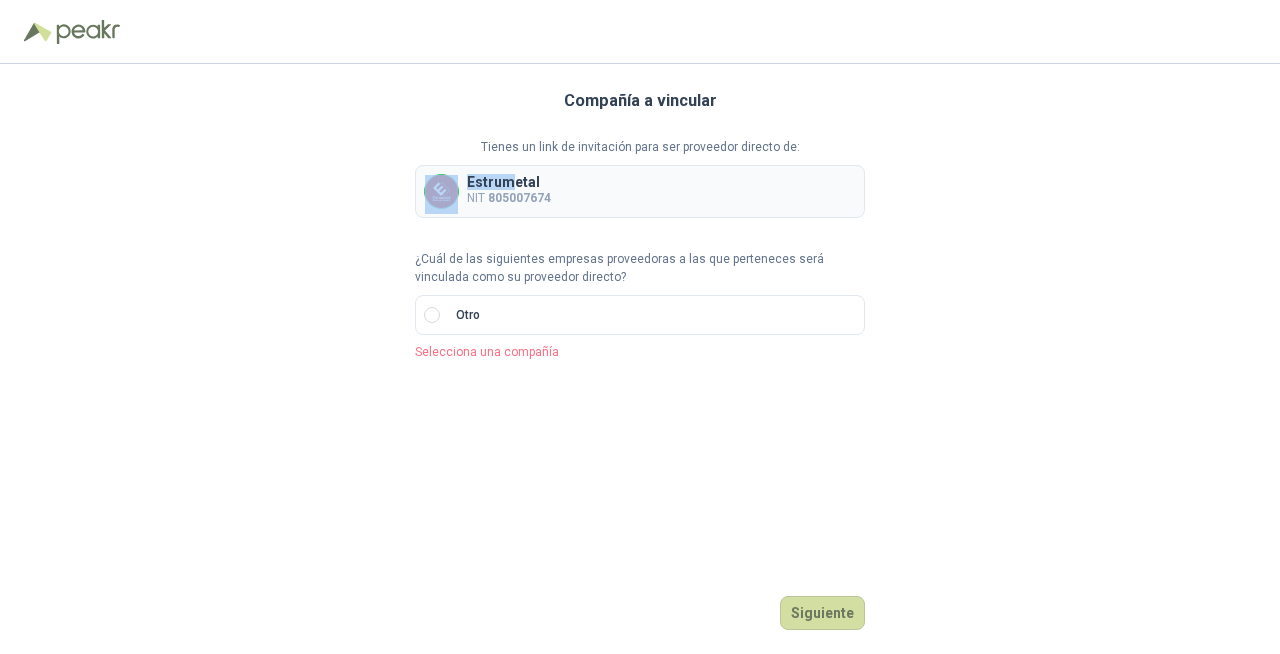 drag, startPoint x: 510, startPoint y: 186, endPoint x: 362, endPoint y: 174, distance: 148.48569 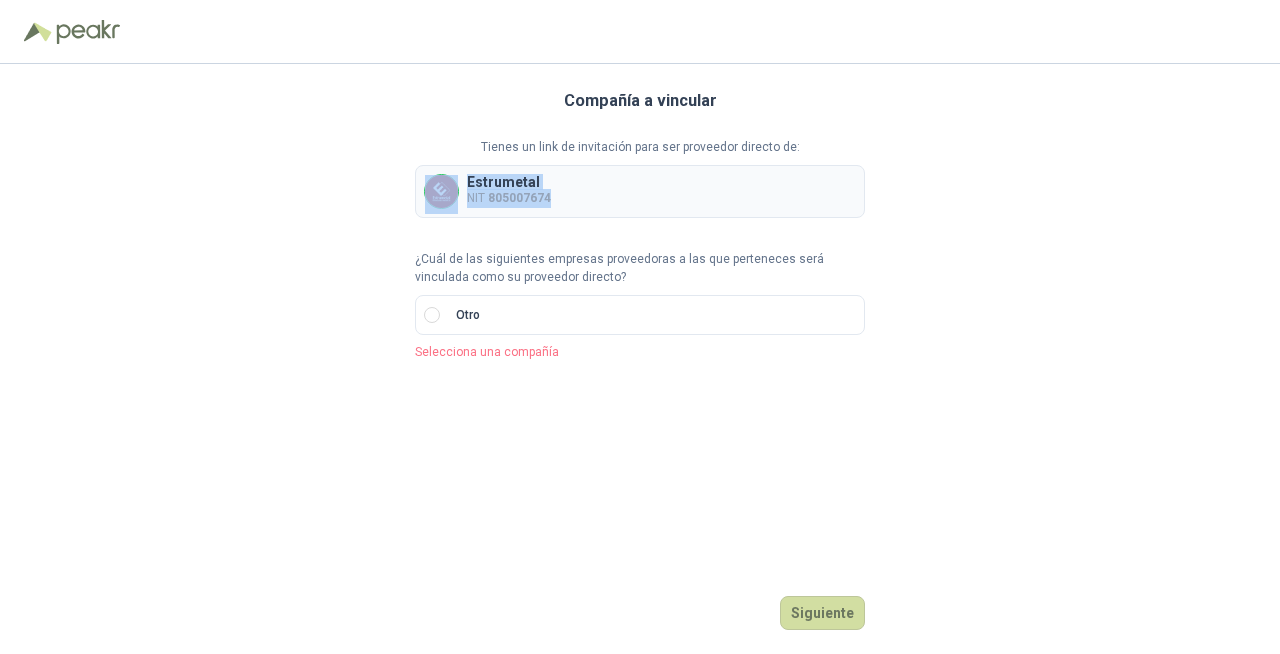 drag, startPoint x: 493, startPoint y: 171, endPoint x: 1161, endPoint y: 226, distance: 670.2604 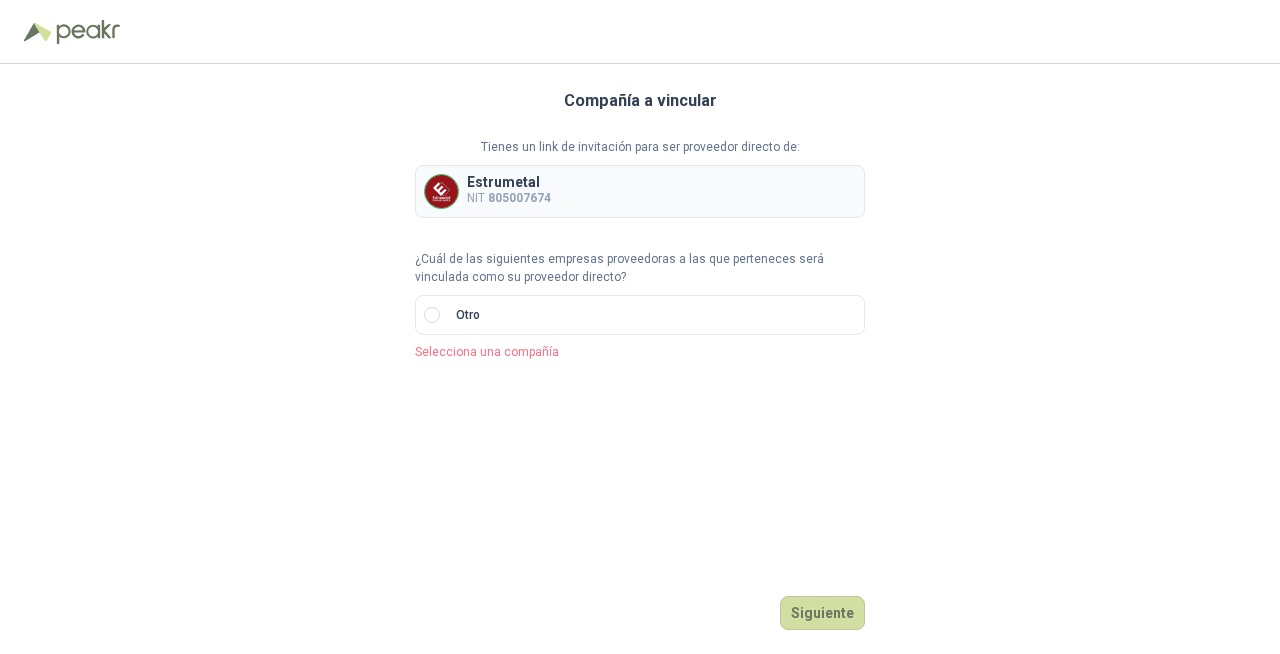 drag, startPoint x: 973, startPoint y: 255, endPoint x: 970, endPoint y: 269, distance: 14.3178215 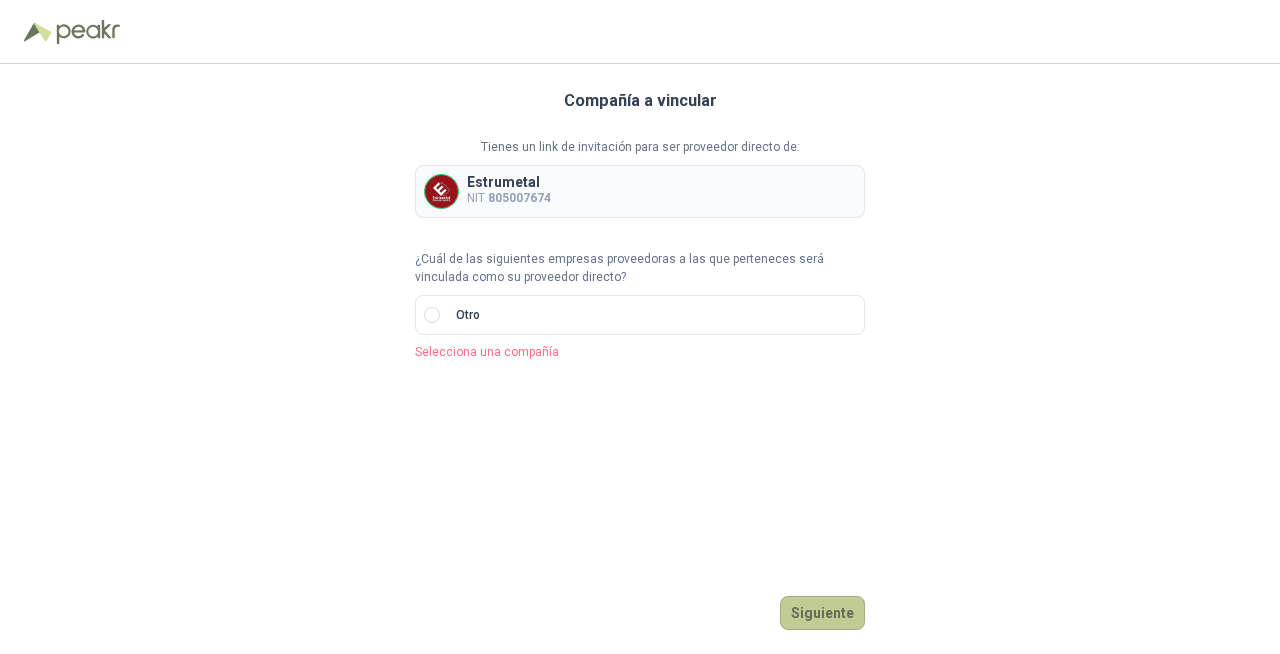 click on "Siguiente" at bounding box center [822, 613] 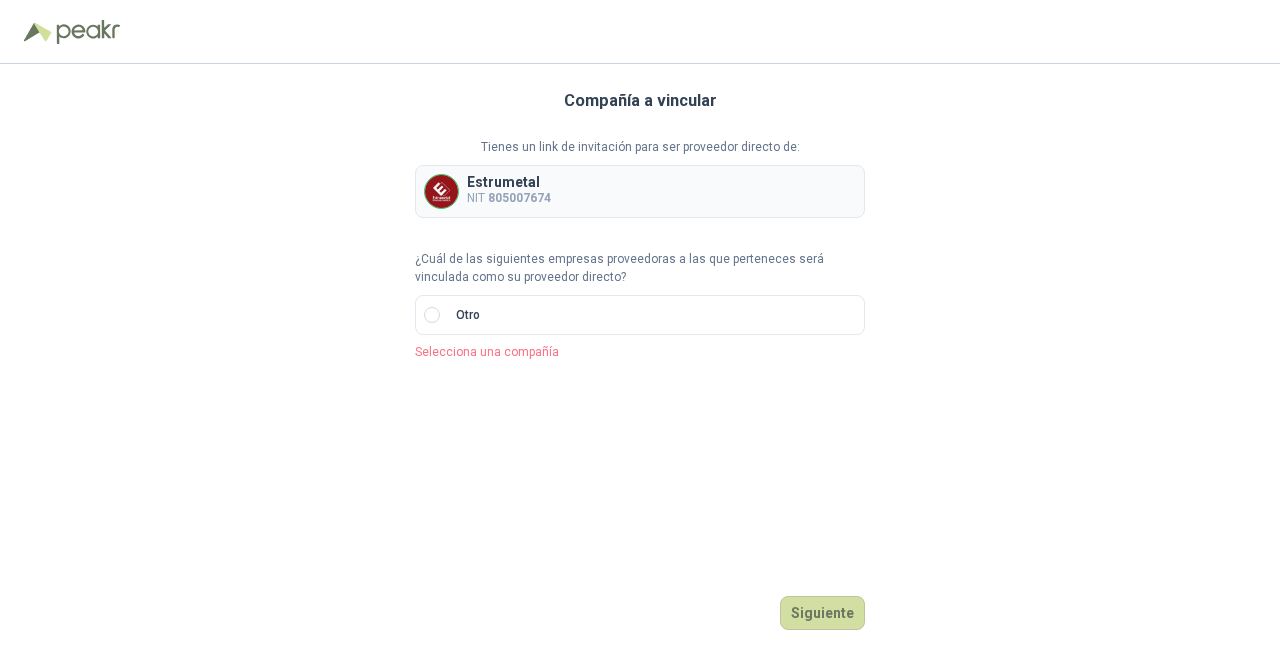 drag, startPoint x: 774, startPoint y: 169, endPoint x: 789, endPoint y: 182, distance: 19.849434 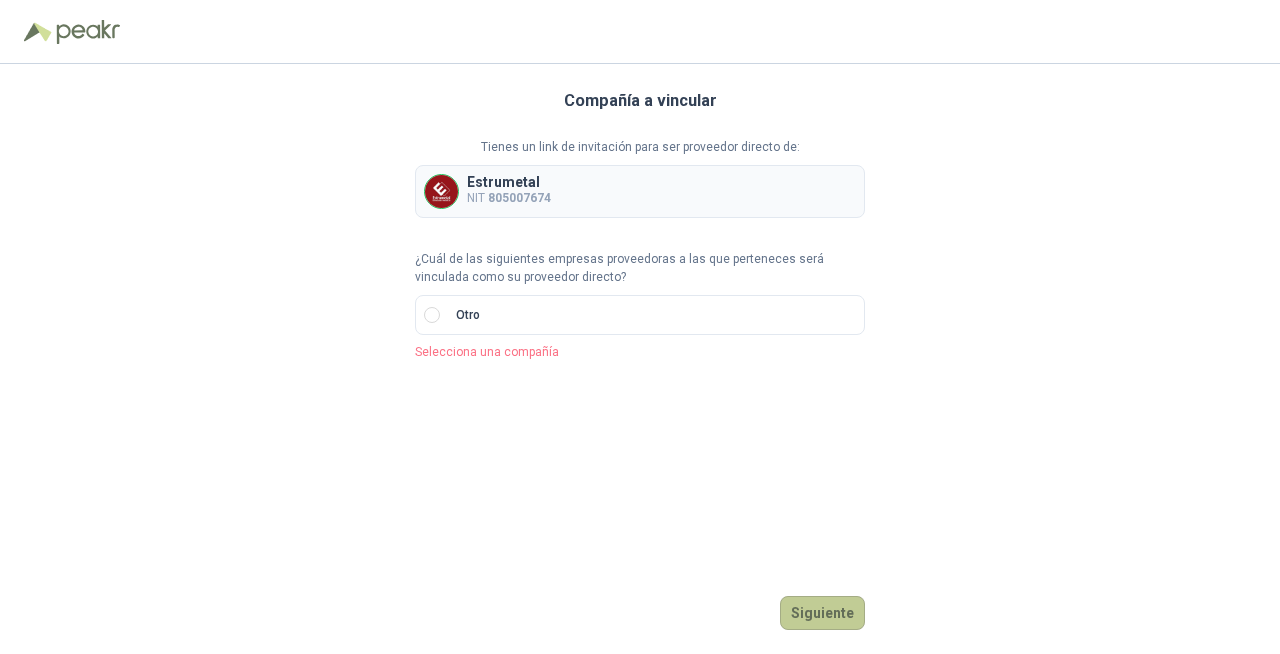 click on "Siguiente" at bounding box center [822, 613] 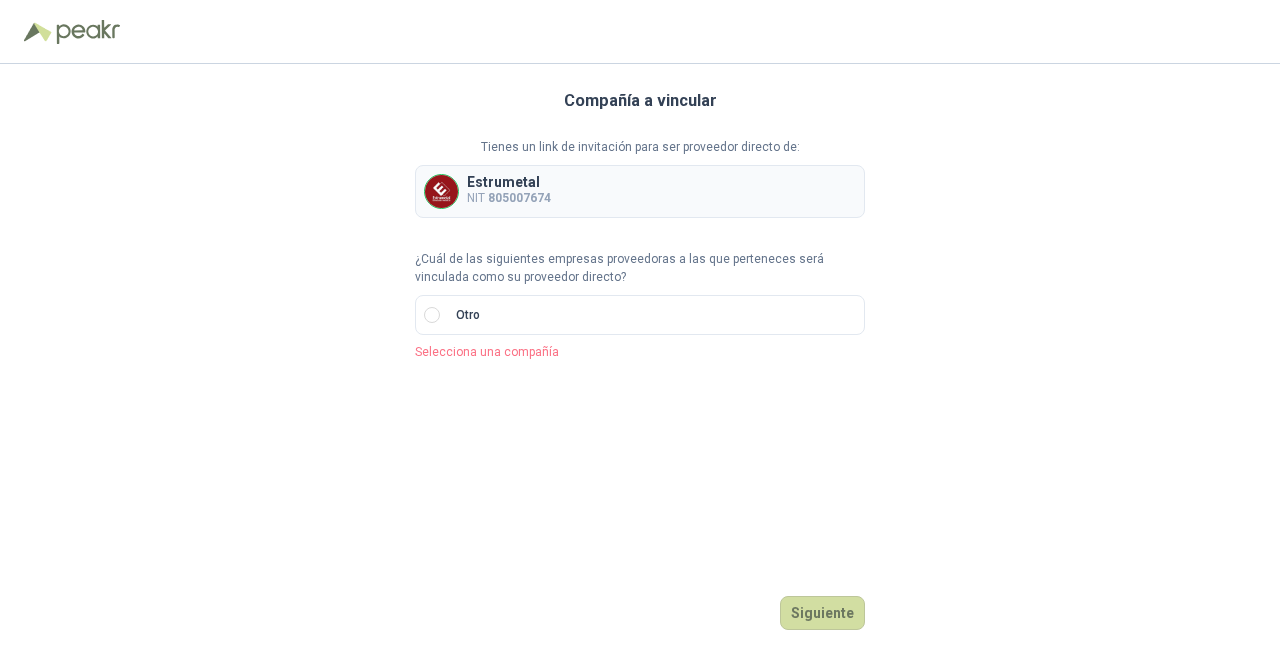 drag, startPoint x: 837, startPoint y: 620, endPoint x: 830, endPoint y: 590, distance: 30.805843 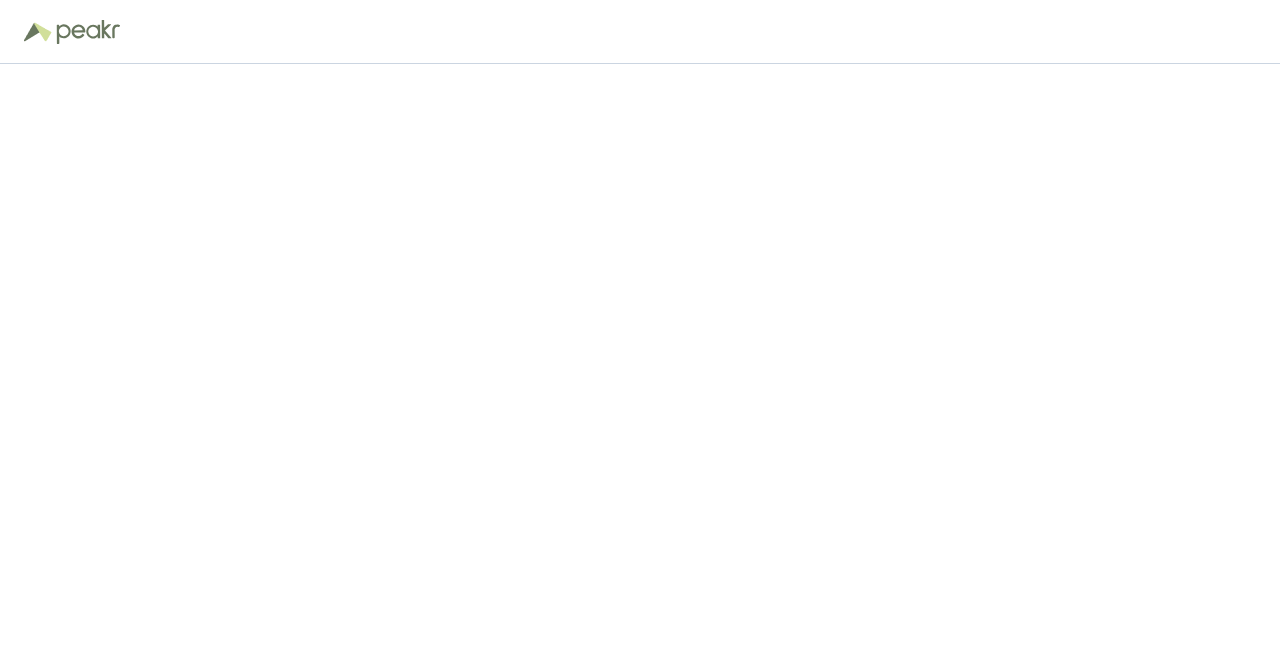 scroll, scrollTop: 0, scrollLeft: 0, axis: both 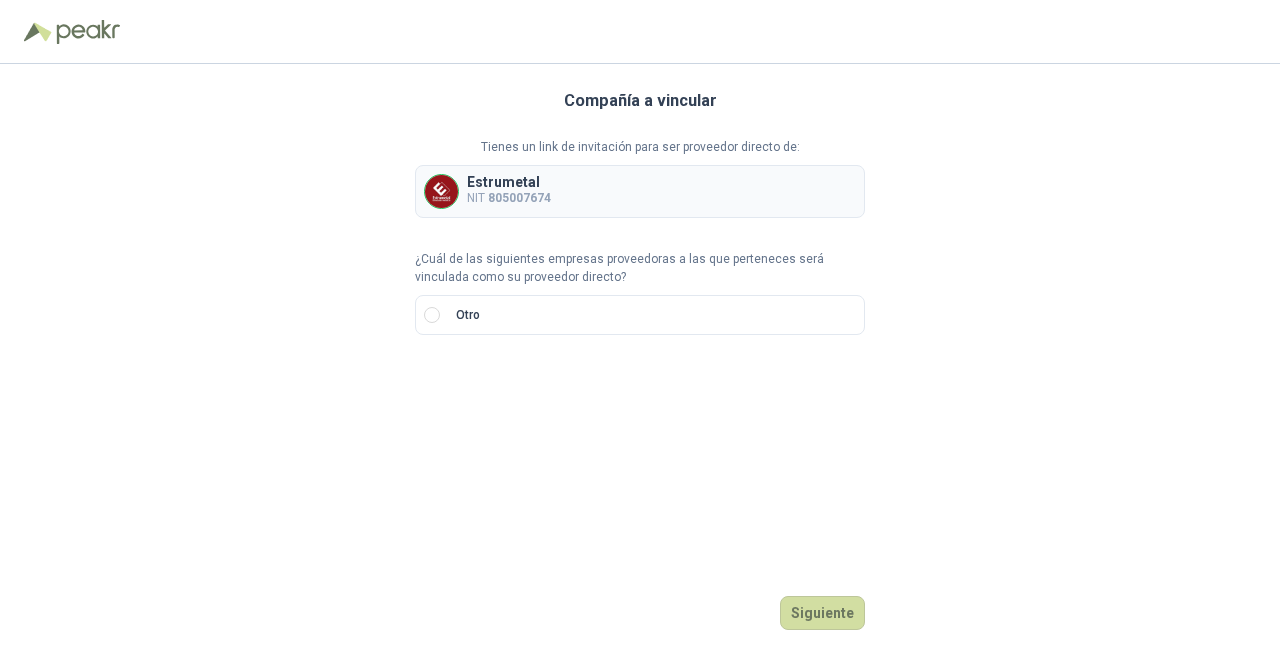 click on "805007674" at bounding box center [519, 198] 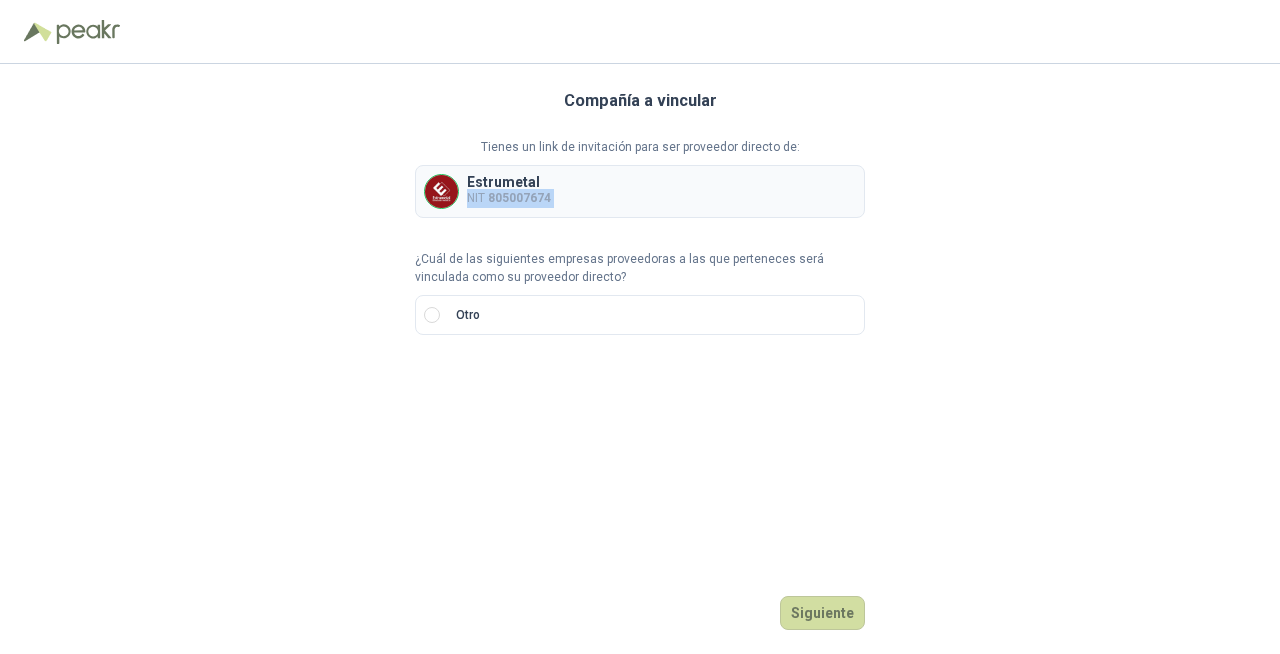 click on "Compañía a vincular Tienes un link de invitación para ser proveedor directo de: Estrumetal NIT   805007674 ¿Cuál de las siguientes empresas proveedoras a las que perteneces será vinculada como su proveedor directo? Otro Siguiente" at bounding box center [640, 359] 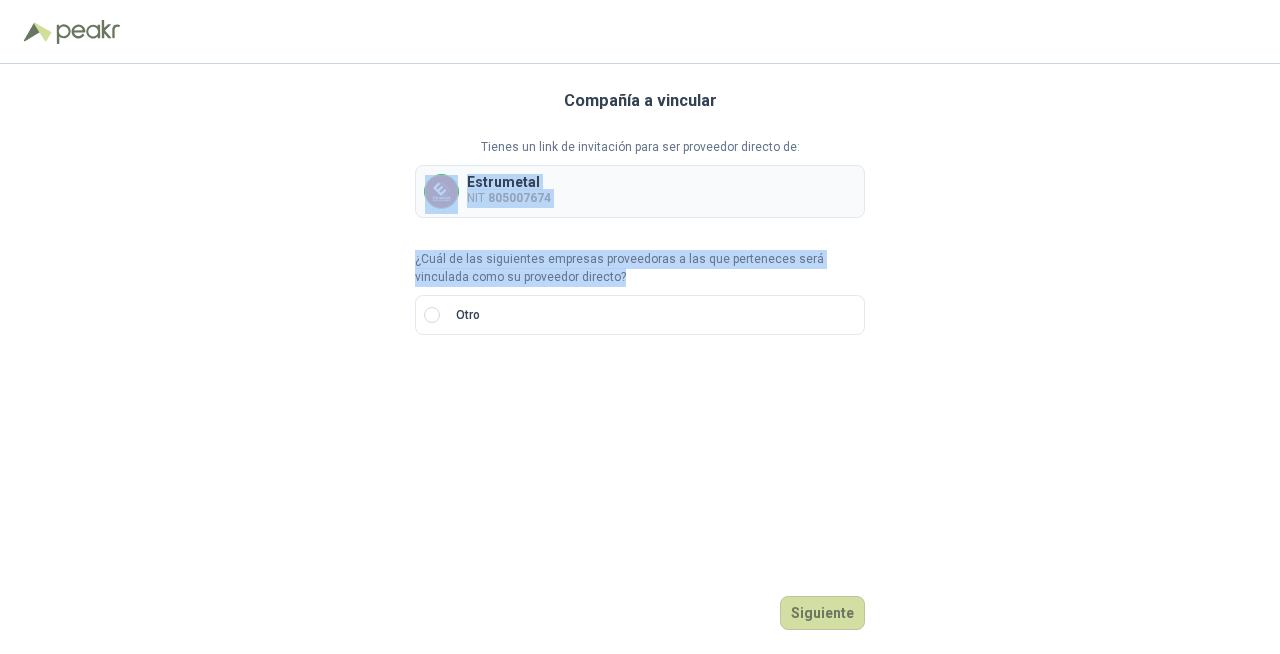 drag, startPoint x: 379, startPoint y: 234, endPoint x: 395, endPoint y: 214, distance: 25.612497 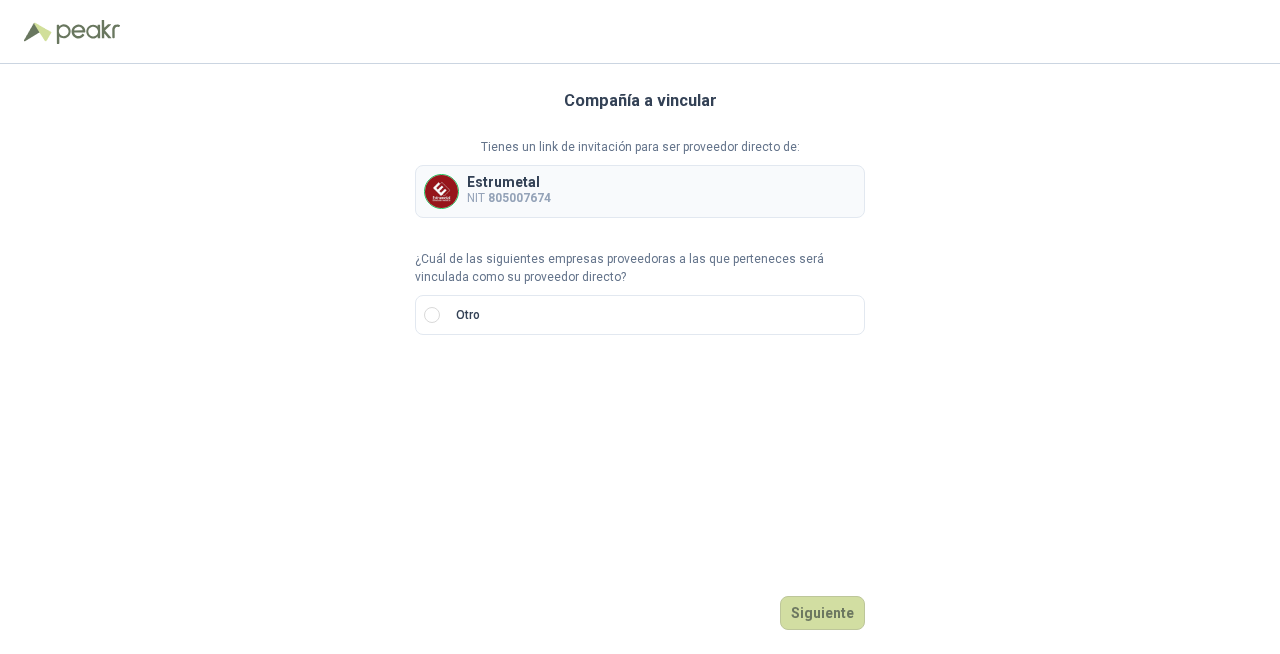 drag, startPoint x: 400, startPoint y: 189, endPoint x: 378, endPoint y: 213, distance: 32.55764 